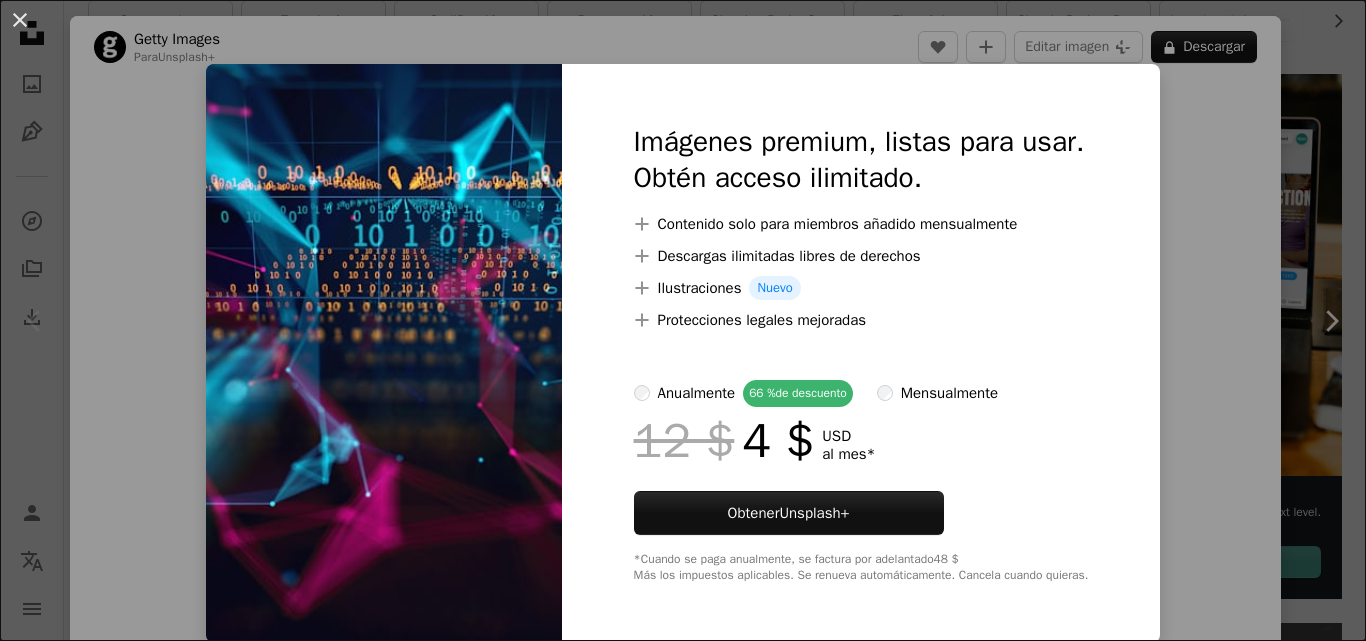 scroll, scrollTop: 200, scrollLeft: 0, axis: vertical 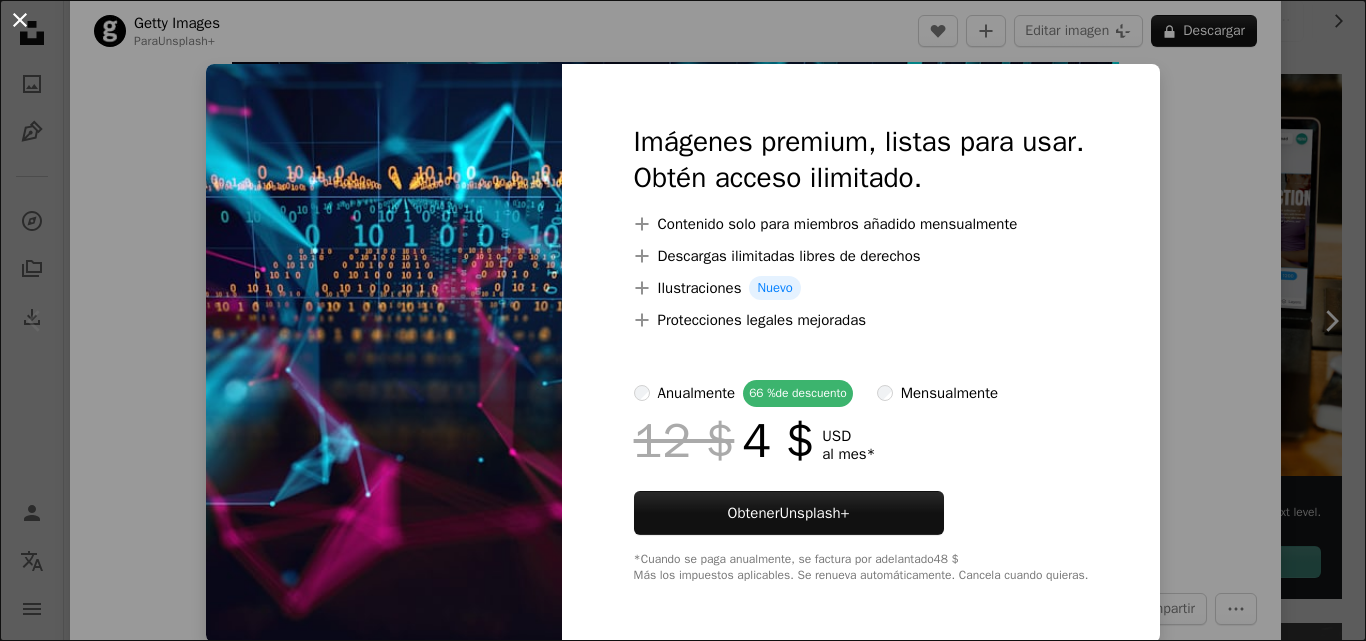 click on "An X shape" at bounding box center [20, 20] 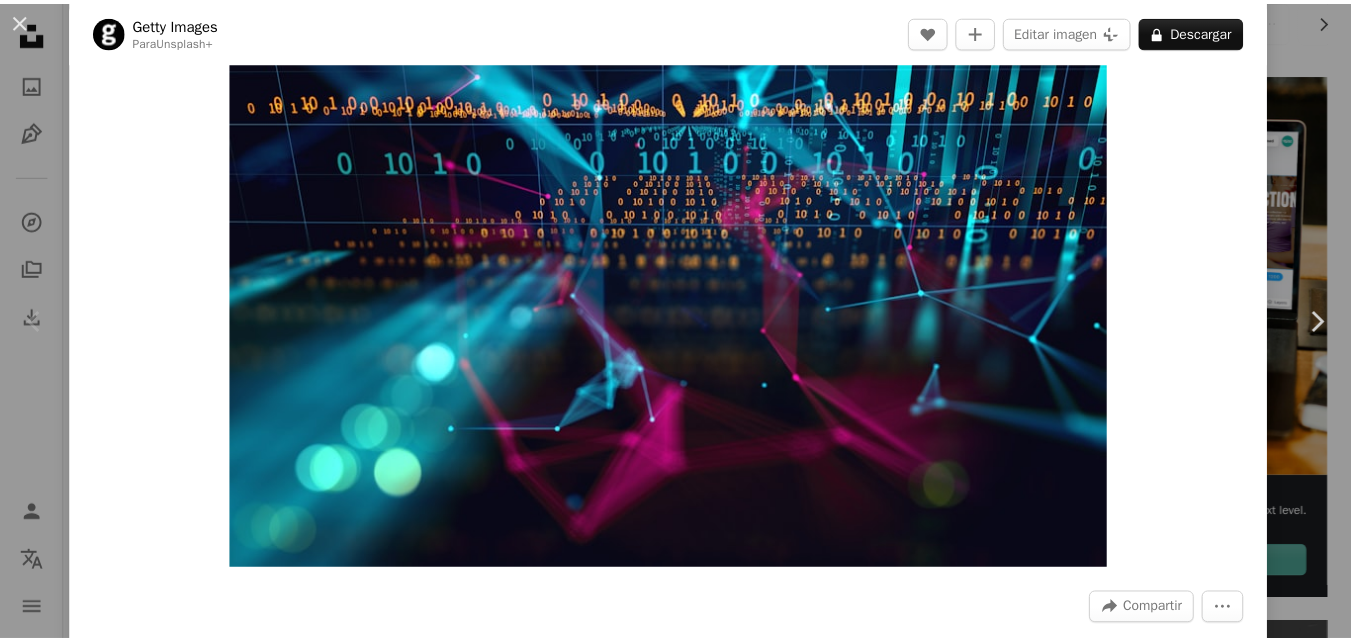 scroll, scrollTop: 0, scrollLeft: 0, axis: both 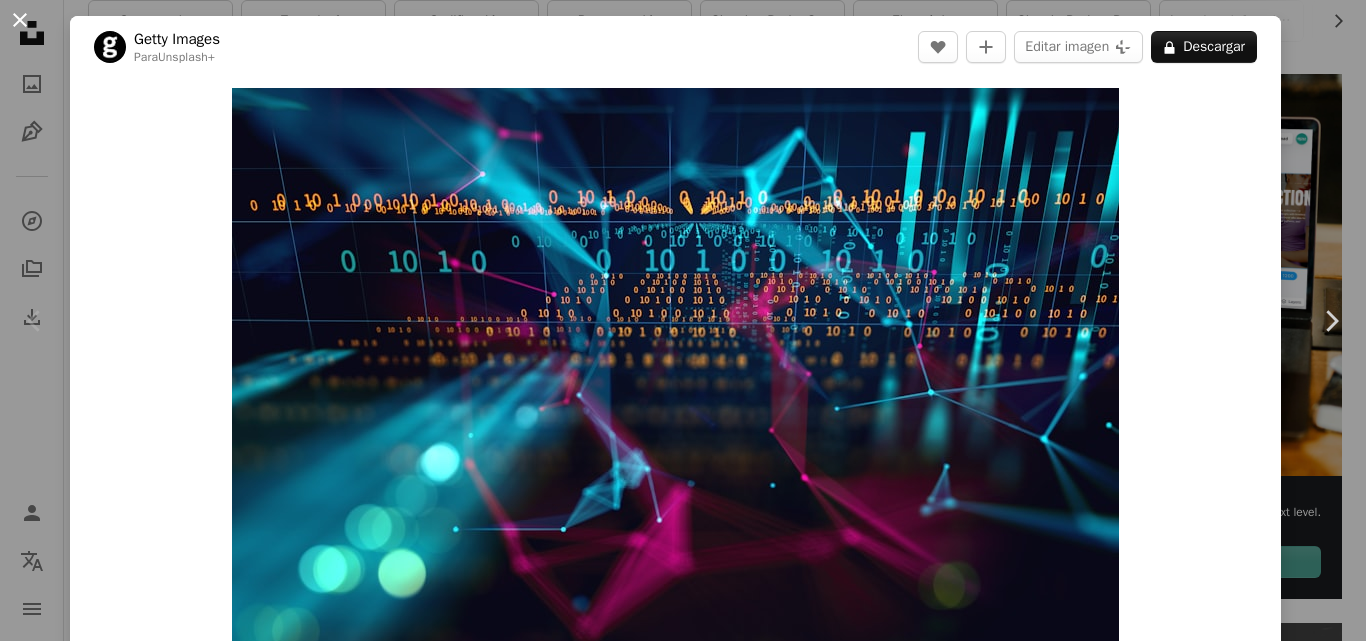 click on "An X shape" at bounding box center [20, 20] 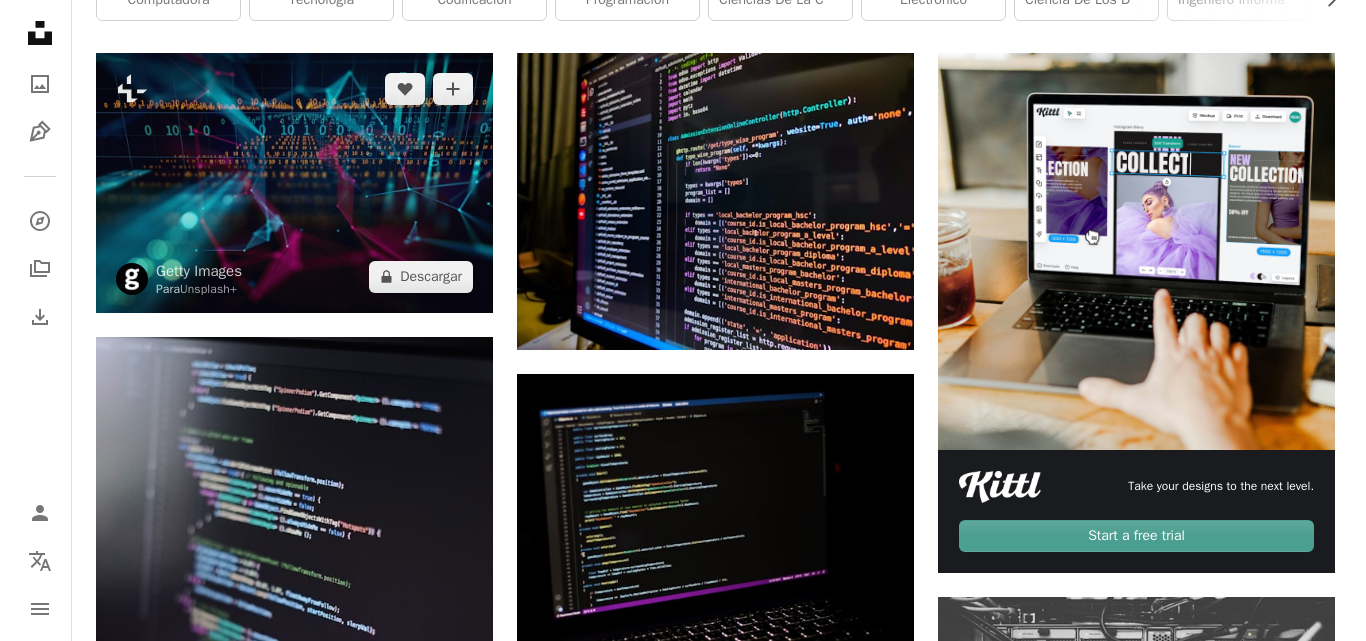 scroll, scrollTop: 200, scrollLeft: 0, axis: vertical 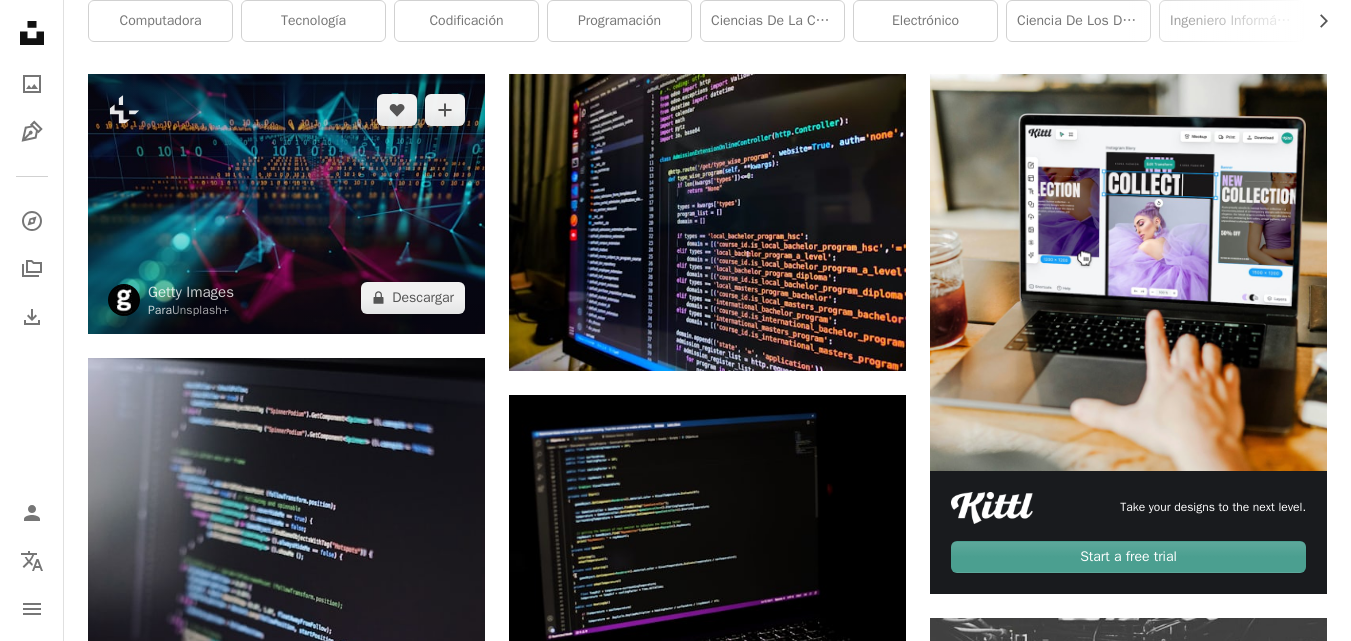 click at bounding box center (286, 204) 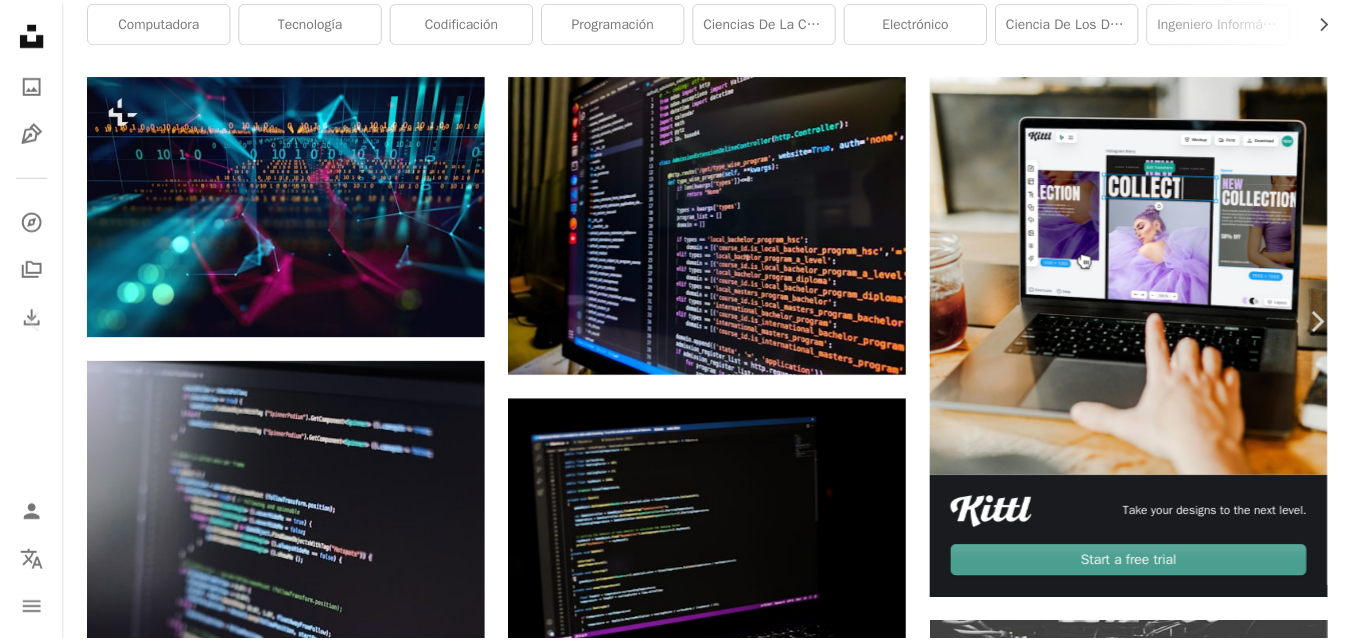 scroll, scrollTop: 0, scrollLeft: 0, axis: both 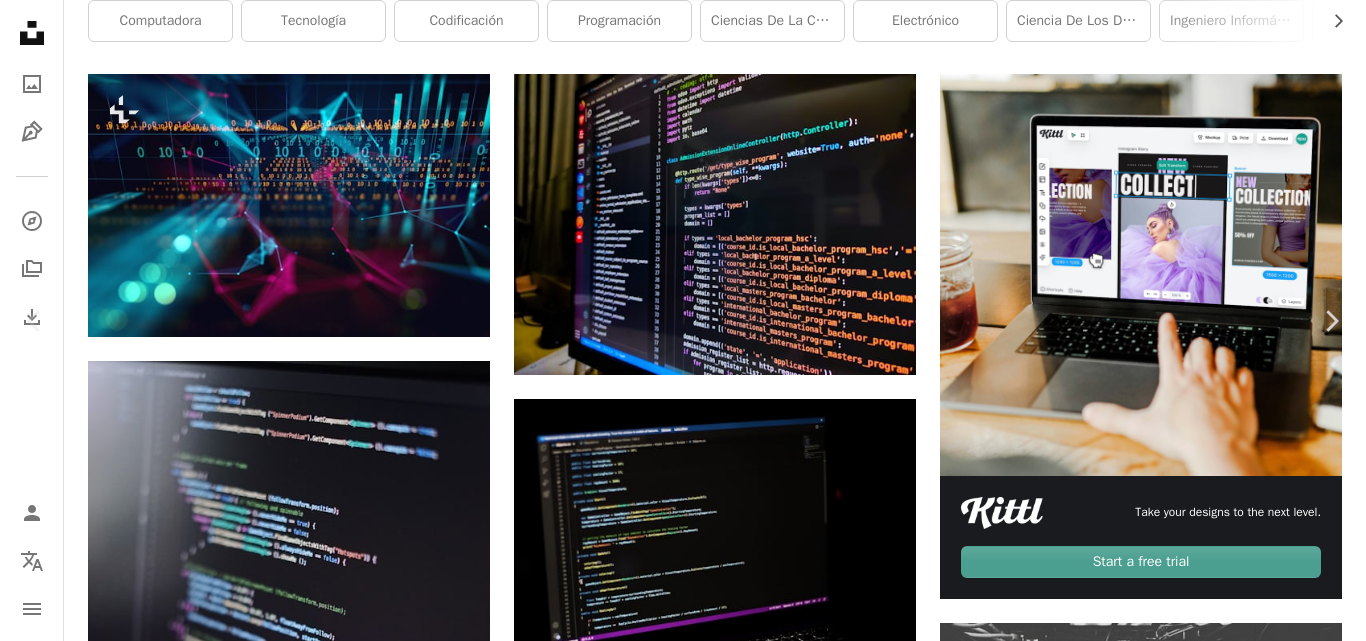 click on "An X shape" at bounding box center [20, 20] 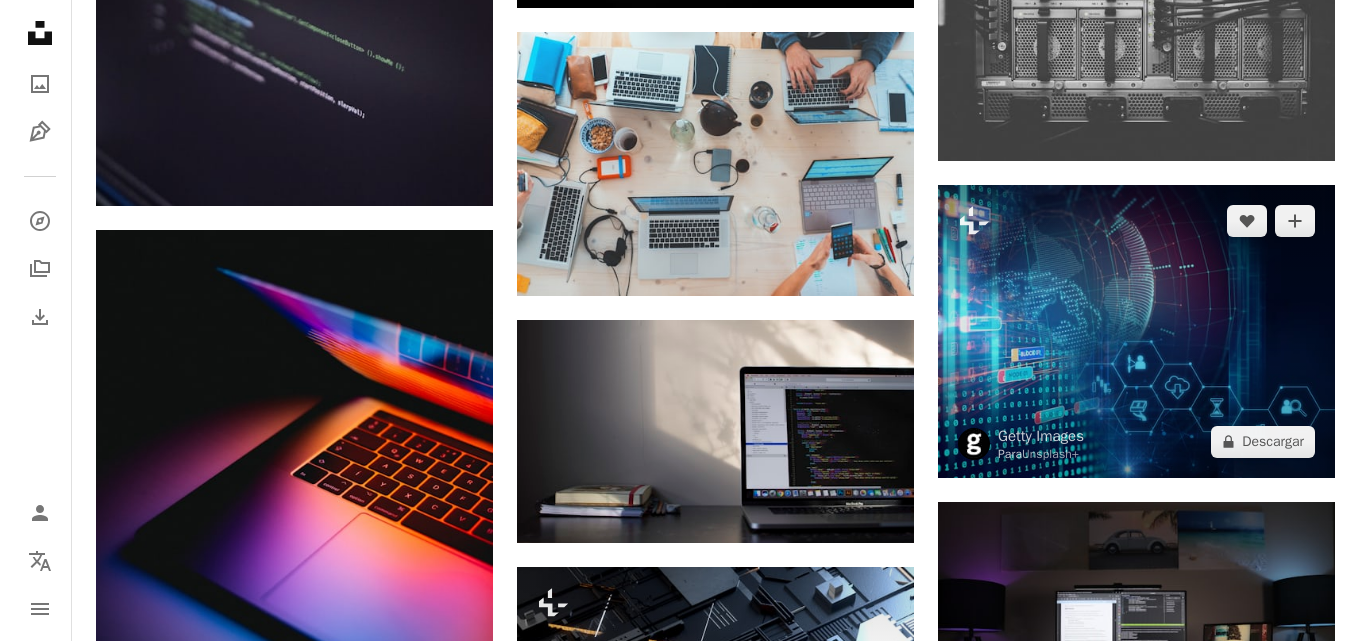 scroll, scrollTop: 923, scrollLeft: 0, axis: vertical 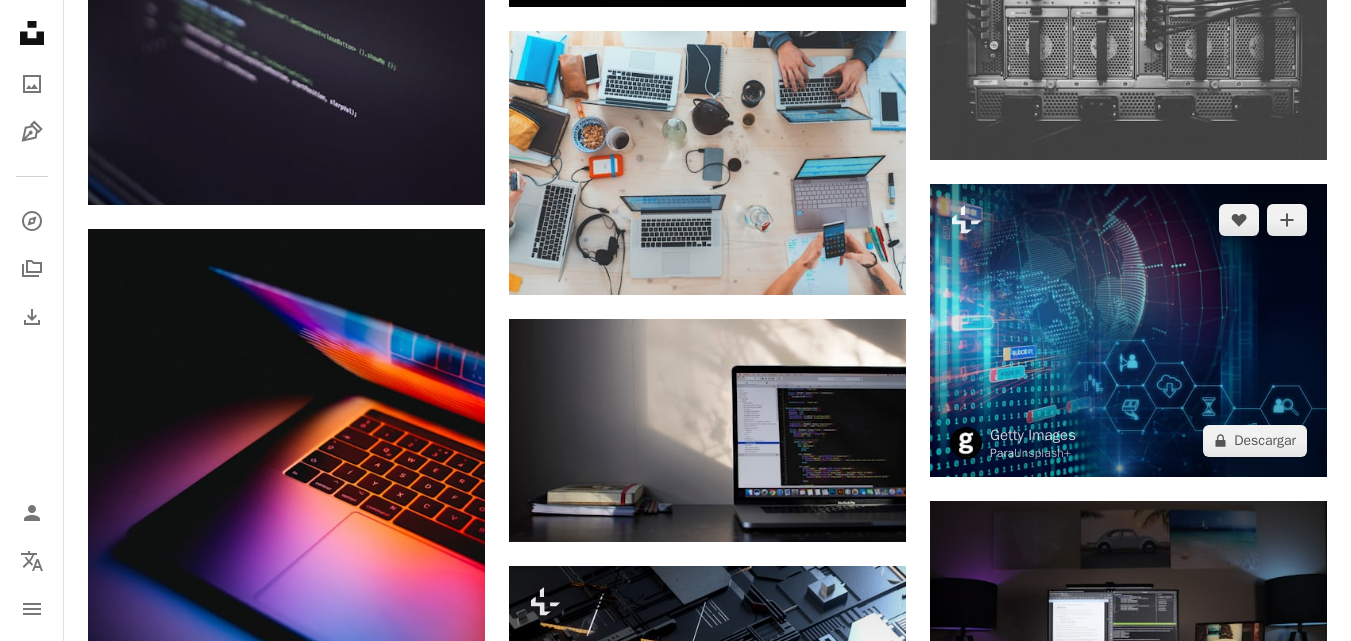 click at bounding box center (1128, 330) 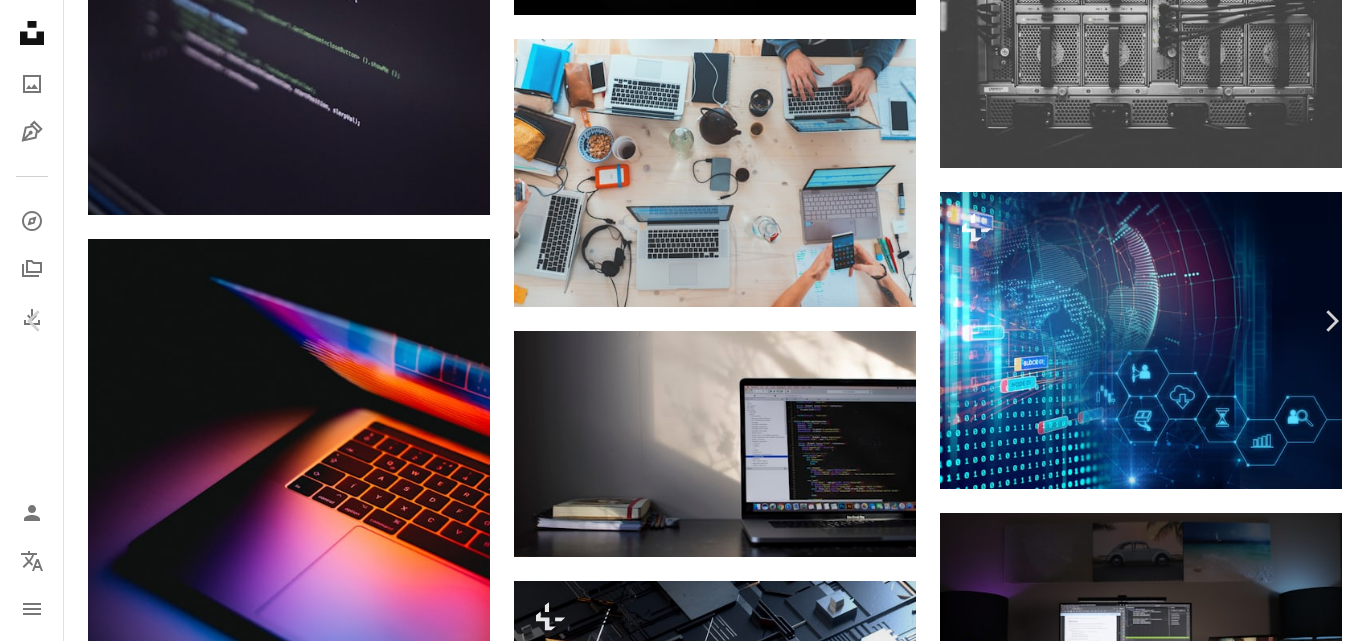 scroll, scrollTop: 100, scrollLeft: 0, axis: vertical 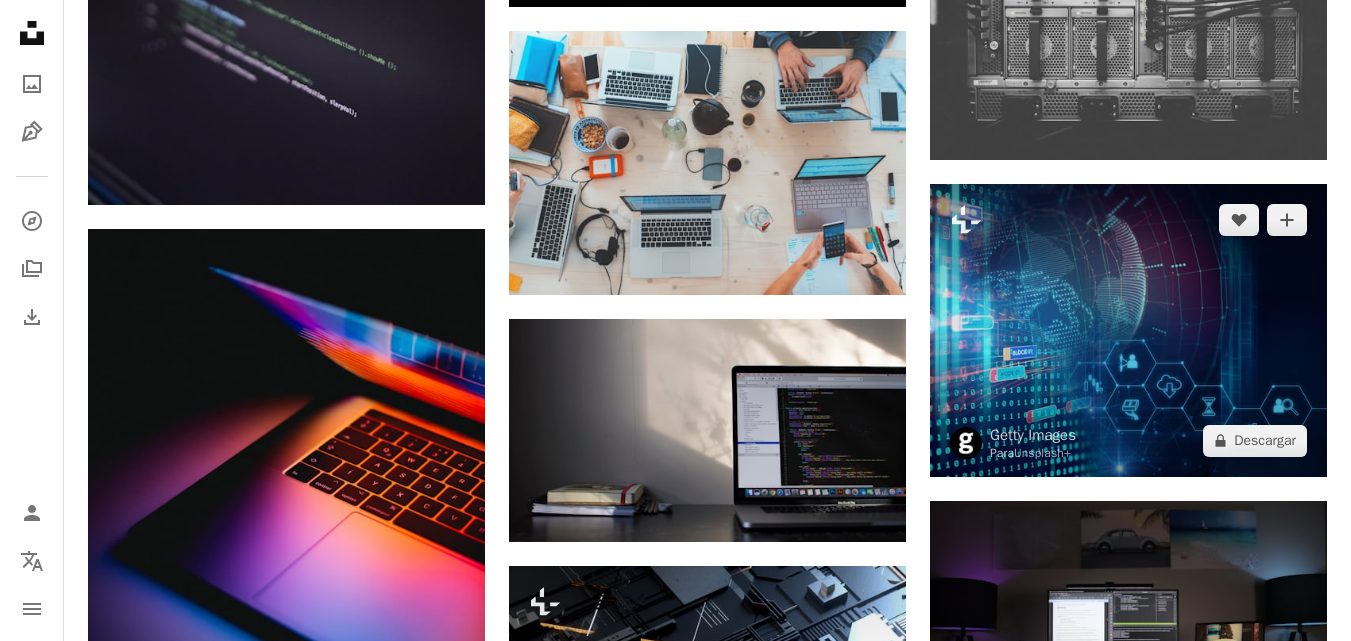 click at bounding box center (1128, 330) 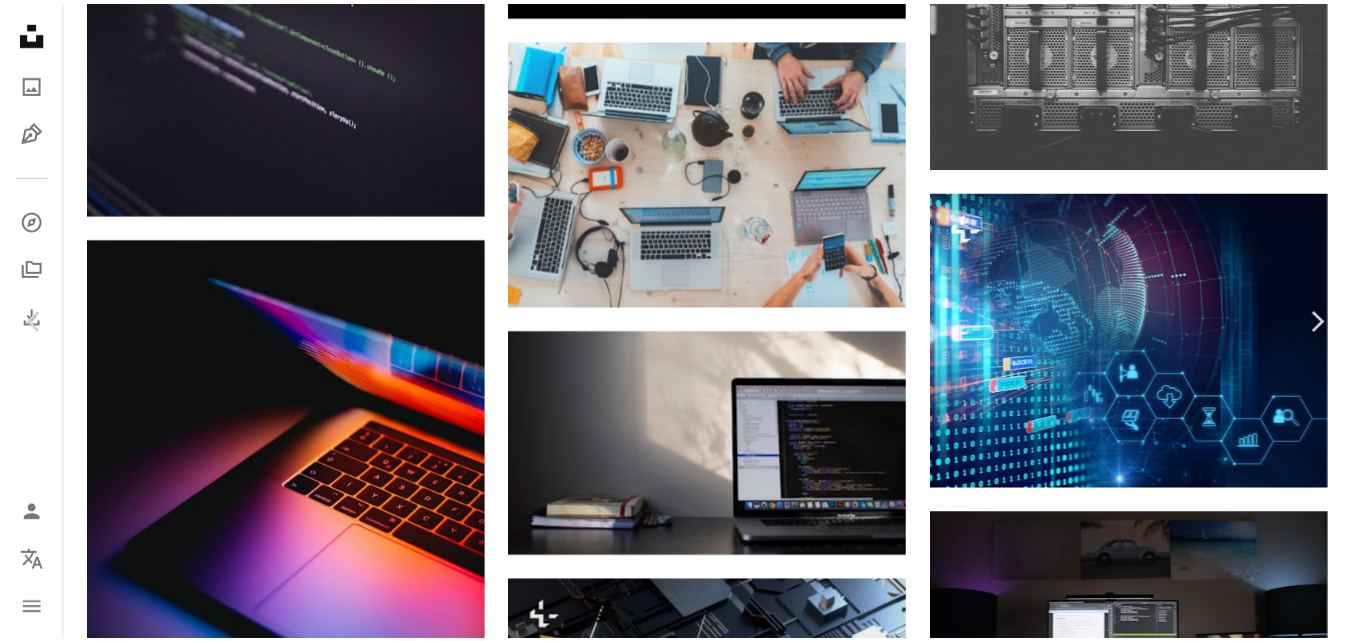 scroll, scrollTop: 100, scrollLeft: 0, axis: vertical 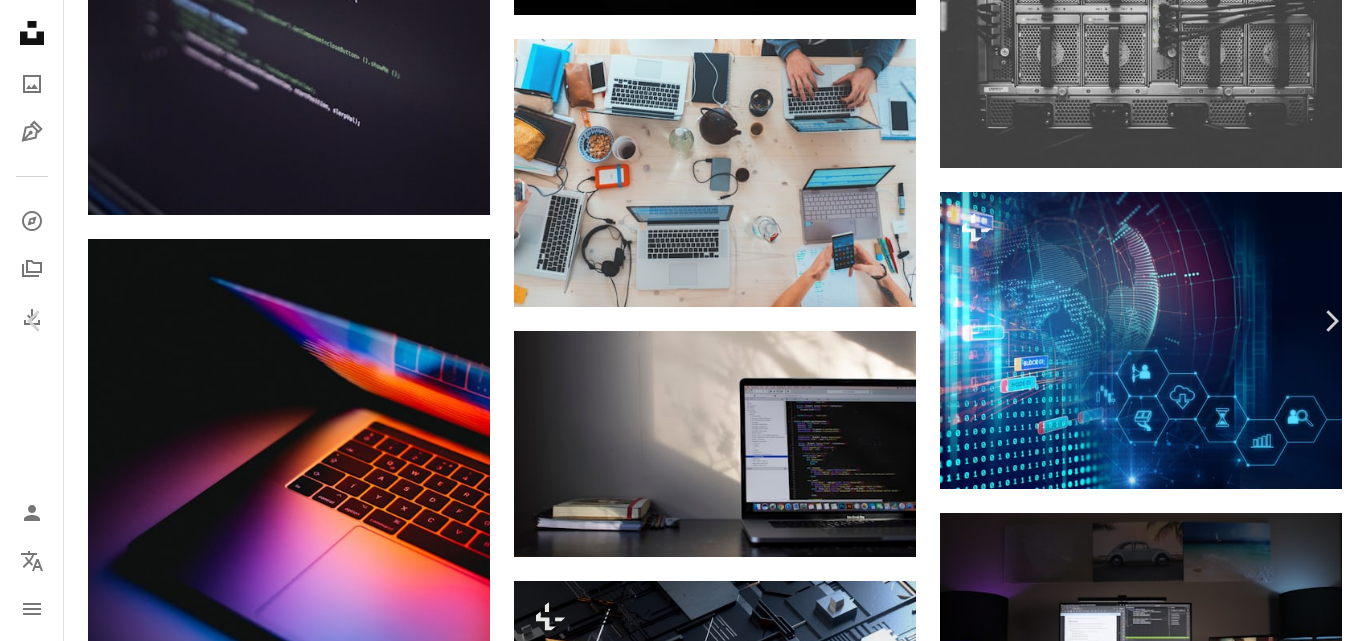 click on "An X shape" at bounding box center (20, 20) 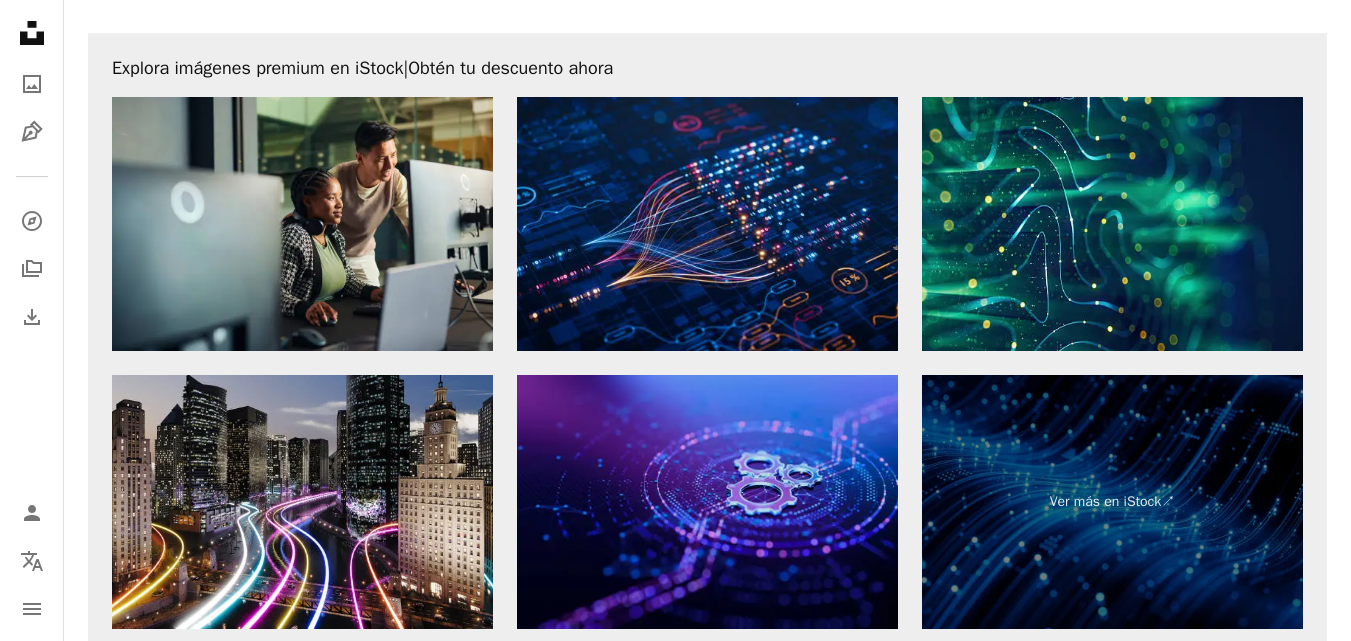 scroll, scrollTop: 3123, scrollLeft: 0, axis: vertical 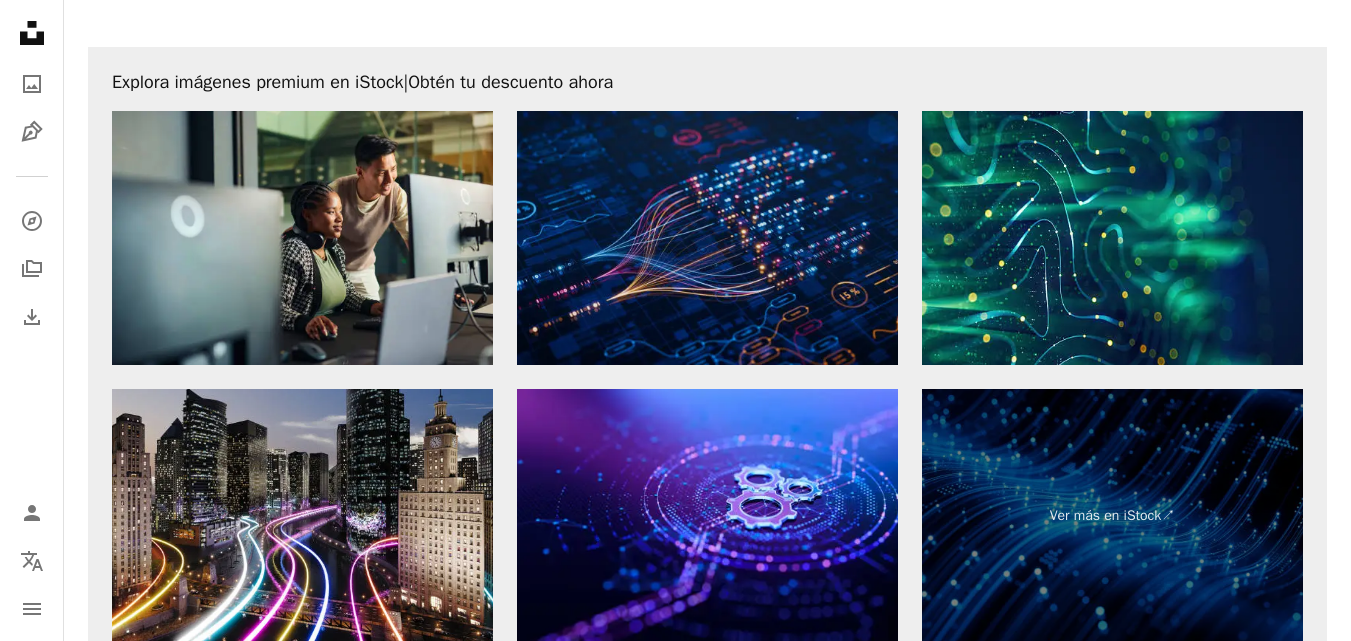 click at bounding box center (707, 238) 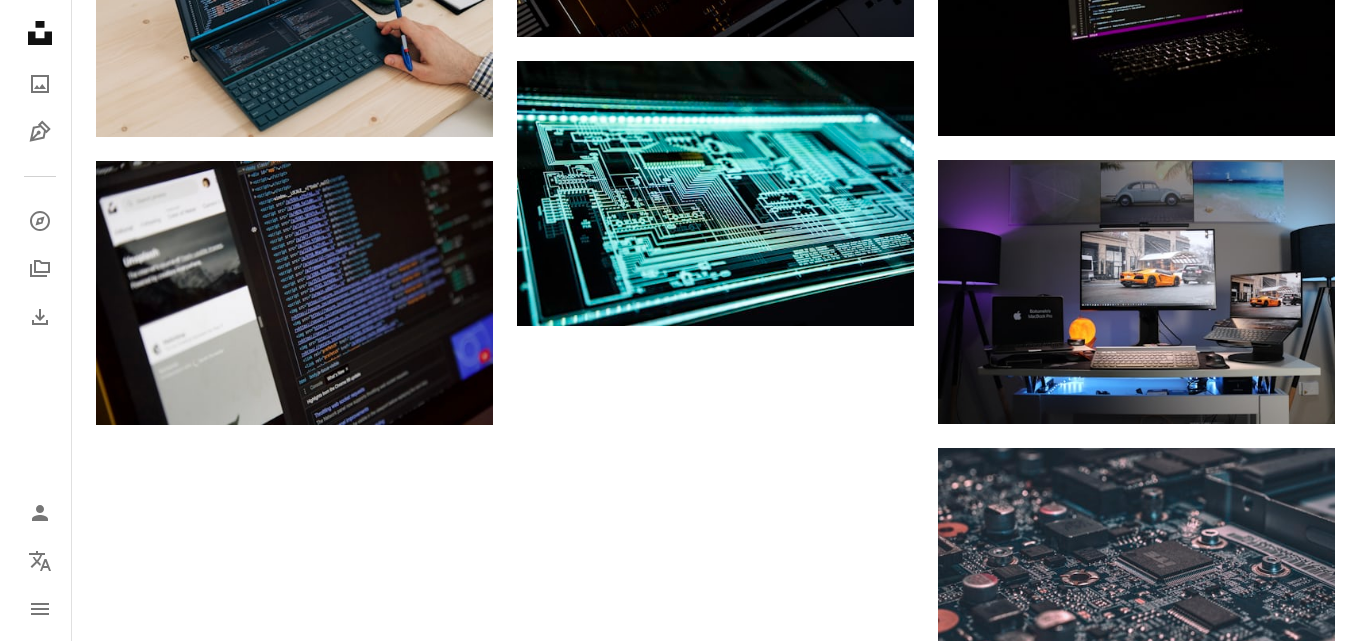scroll, scrollTop: 2123, scrollLeft: 0, axis: vertical 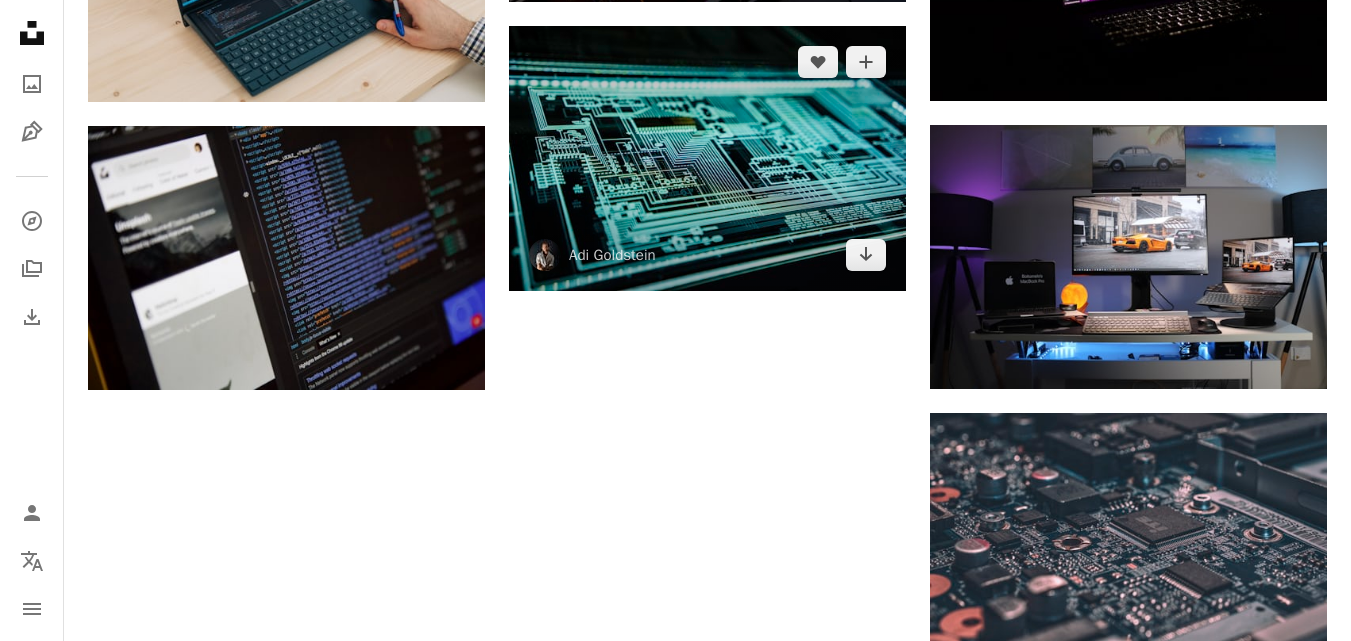 click at bounding box center [707, 158] 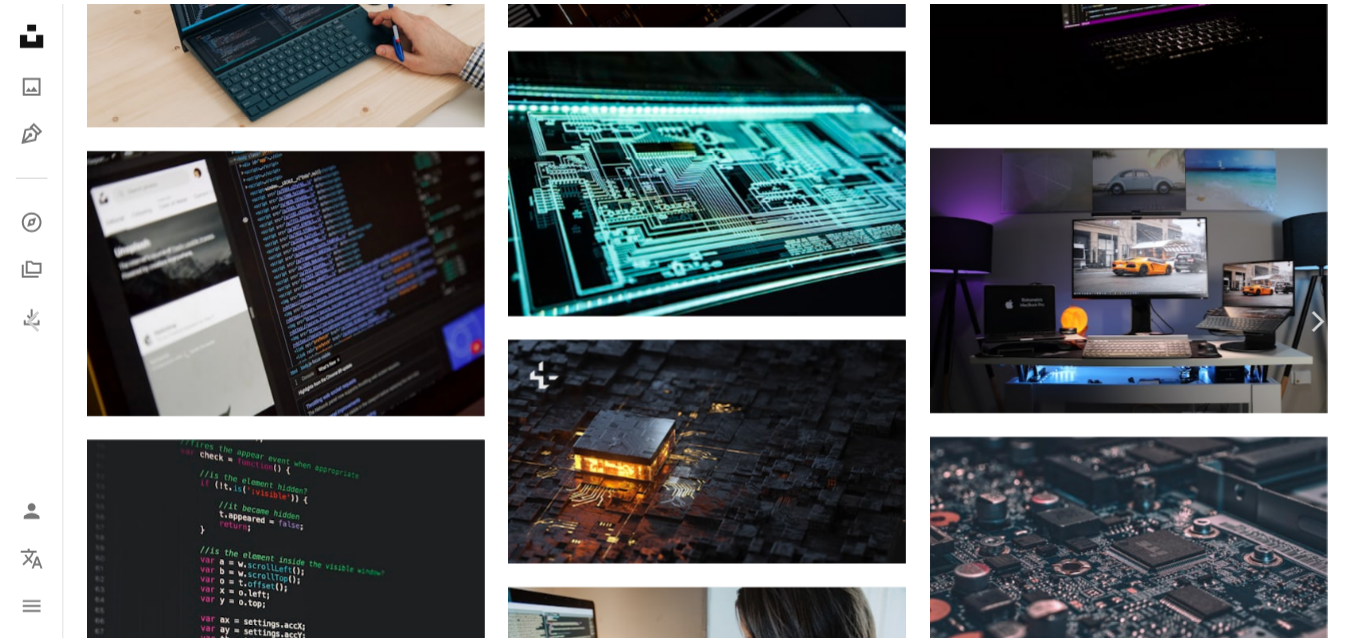 scroll, scrollTop: 8218, scrollLeft: 0, axis: vertical 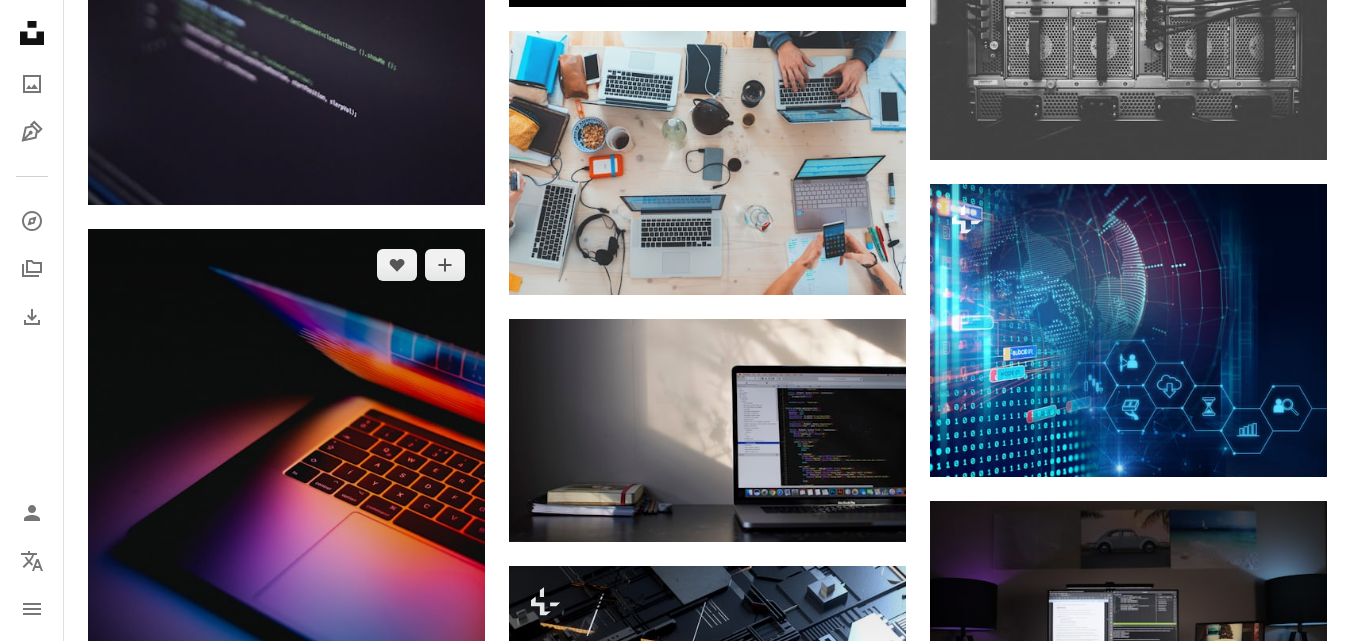click at bounding box center [286, 477] 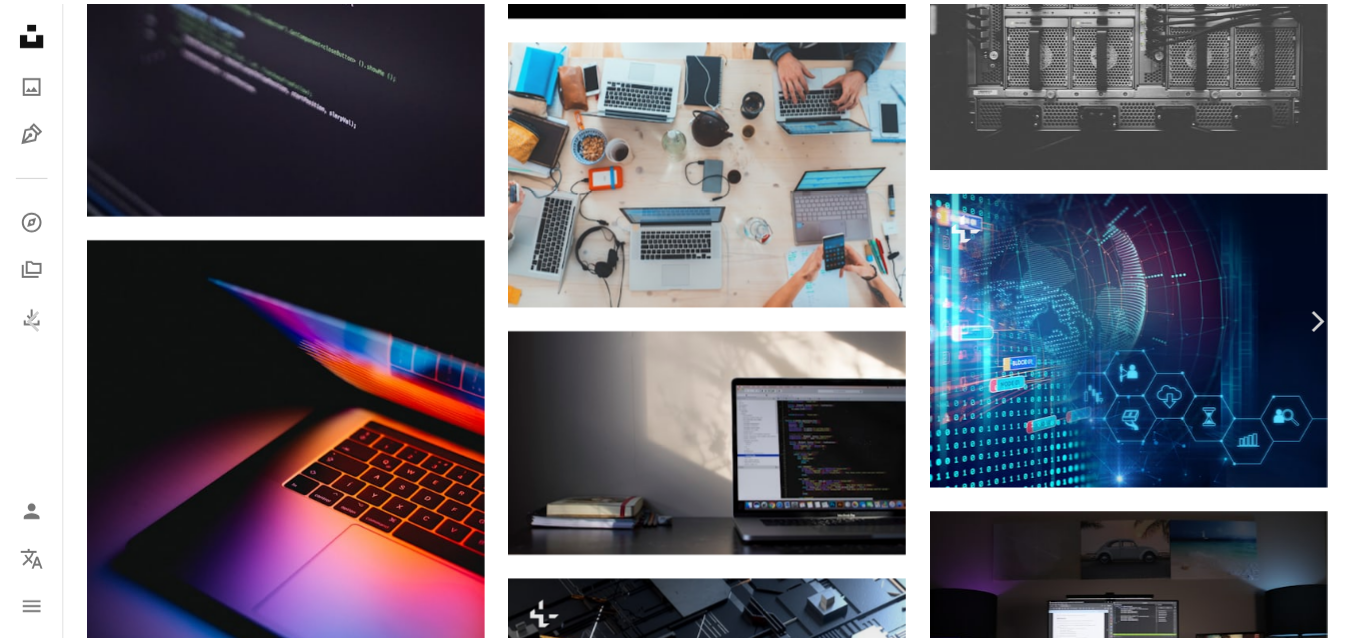 scroll, scrollTop: 6407, scrollLeft: 0, axis: vertical 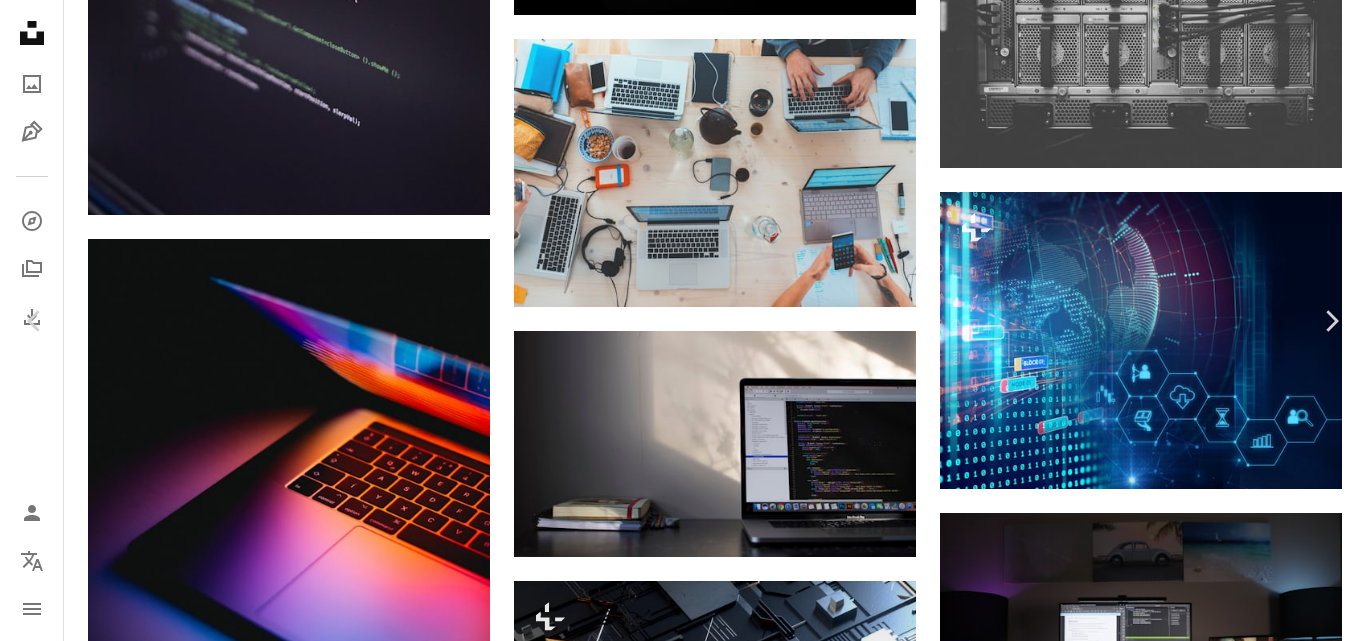 click on "An X shape" at bounding box center (20, 20) 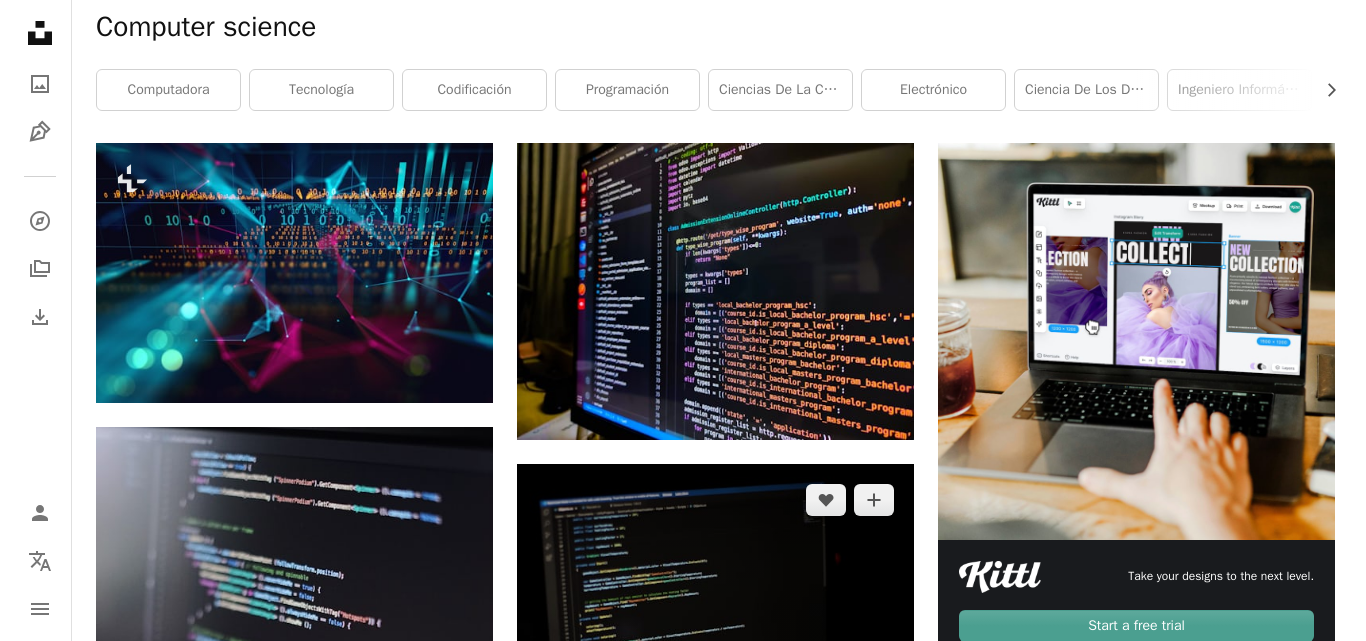 scroll, scrollTop: 123, scrollLeft: 0, axis: vertical 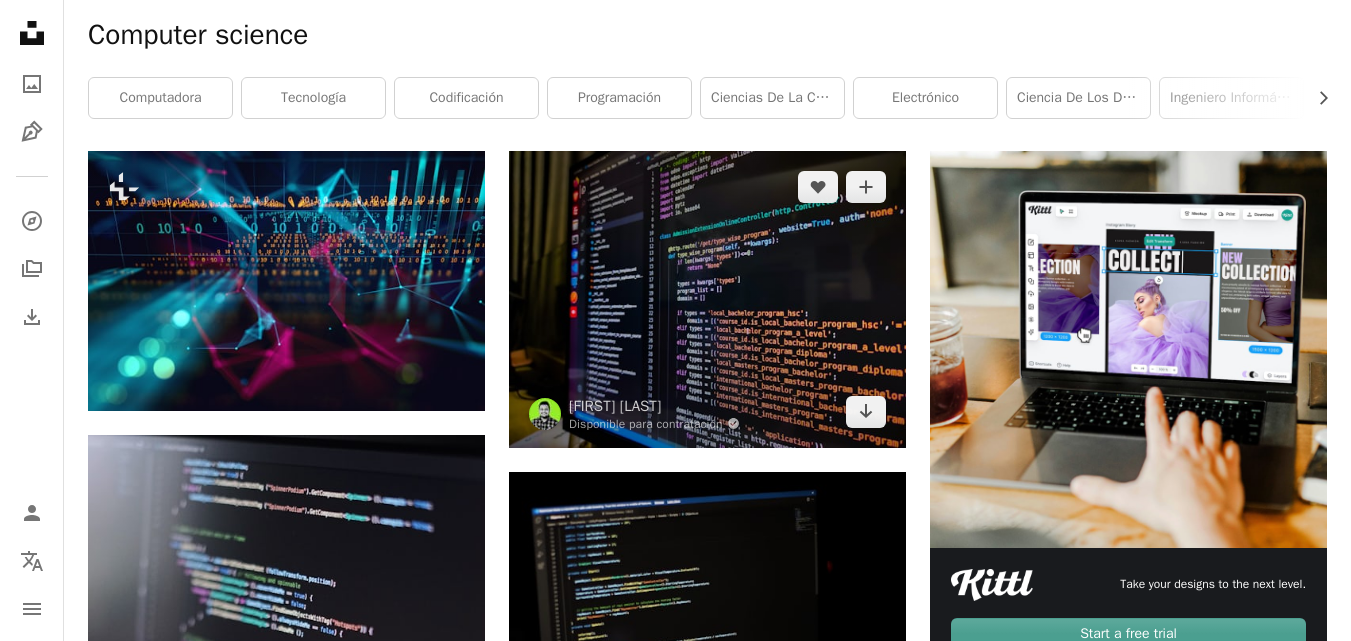 click at bounding box center (707, 299) 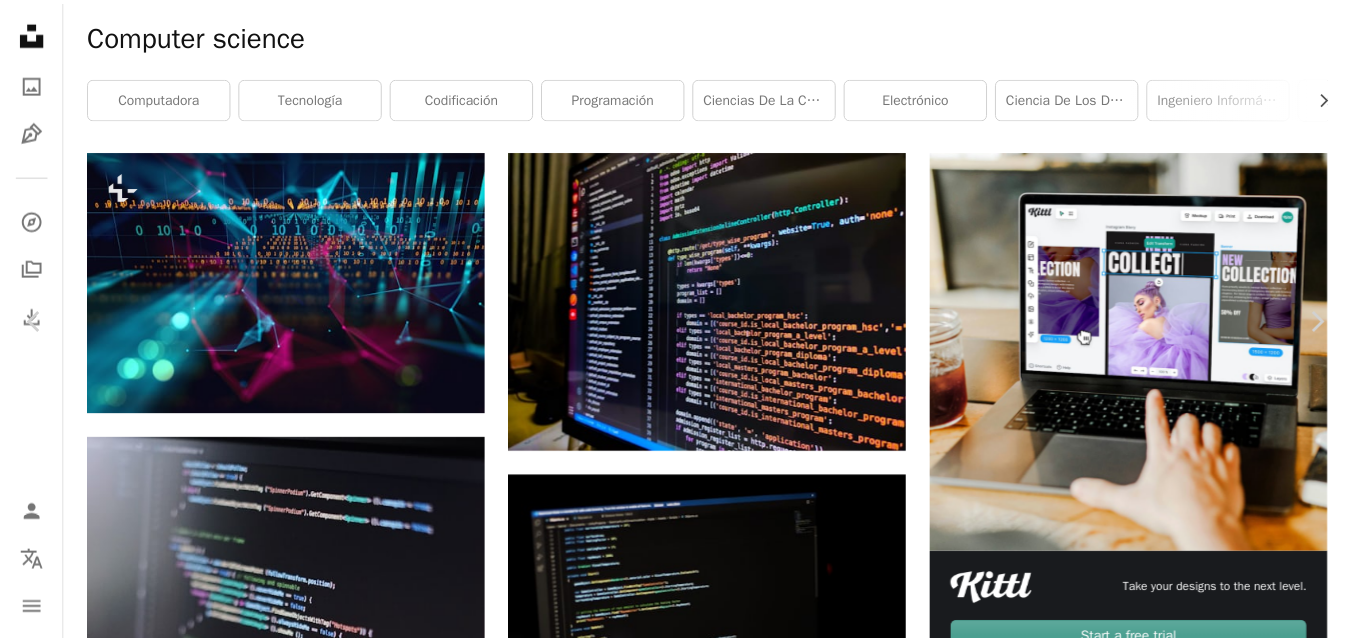 scroll, scrollTop: 3134, scrollLeft: 0, axis: vertical 